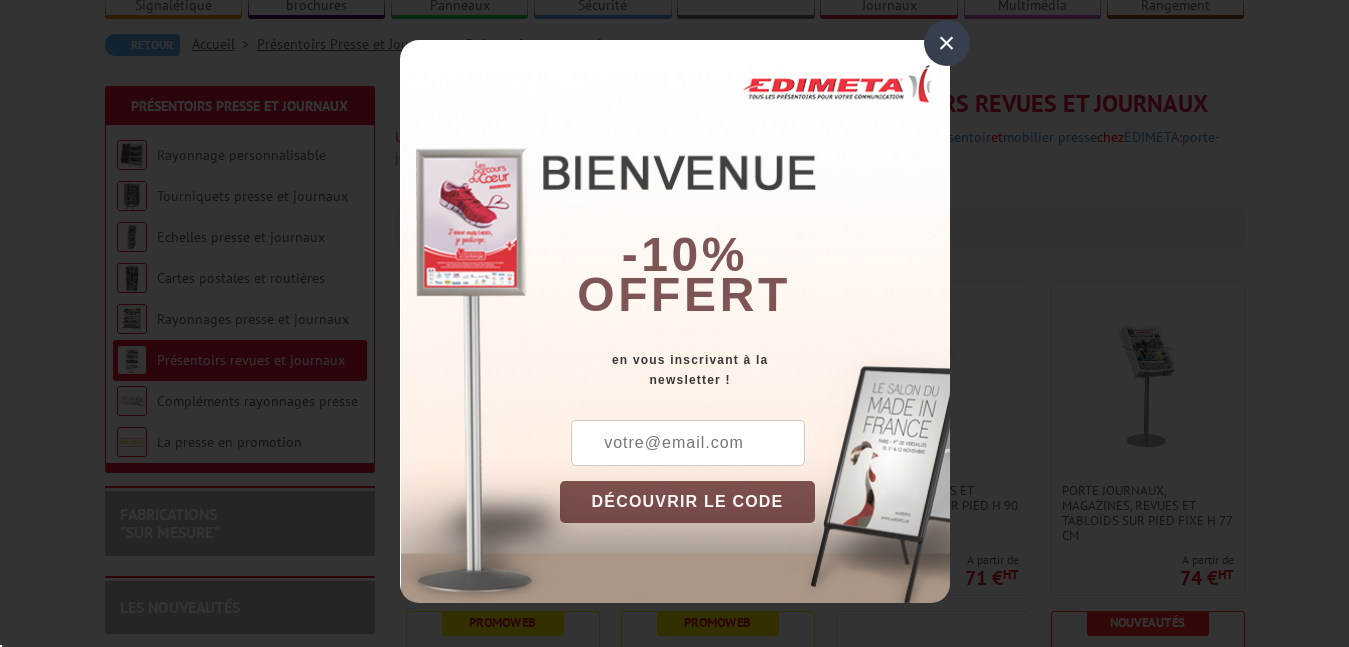 scroll, scrollTop: 200, scrollLeft: 0, axis: vertical 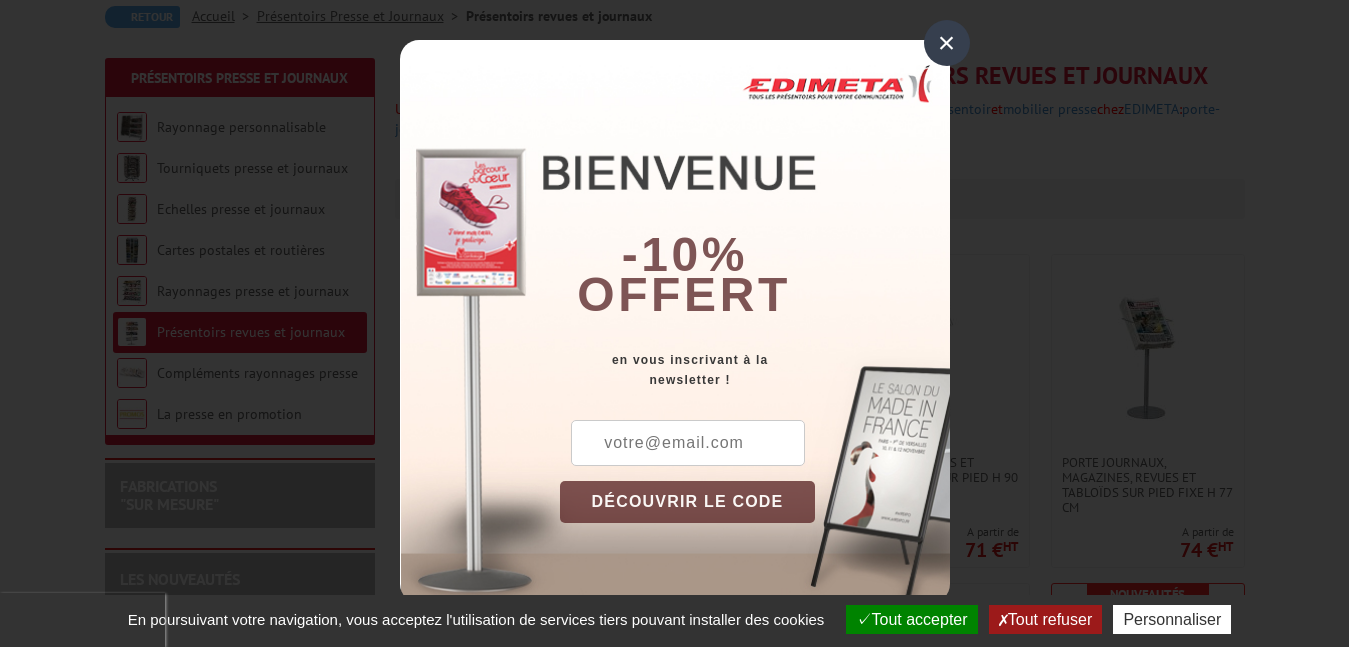click on "×" at bounding box center [947, 43] 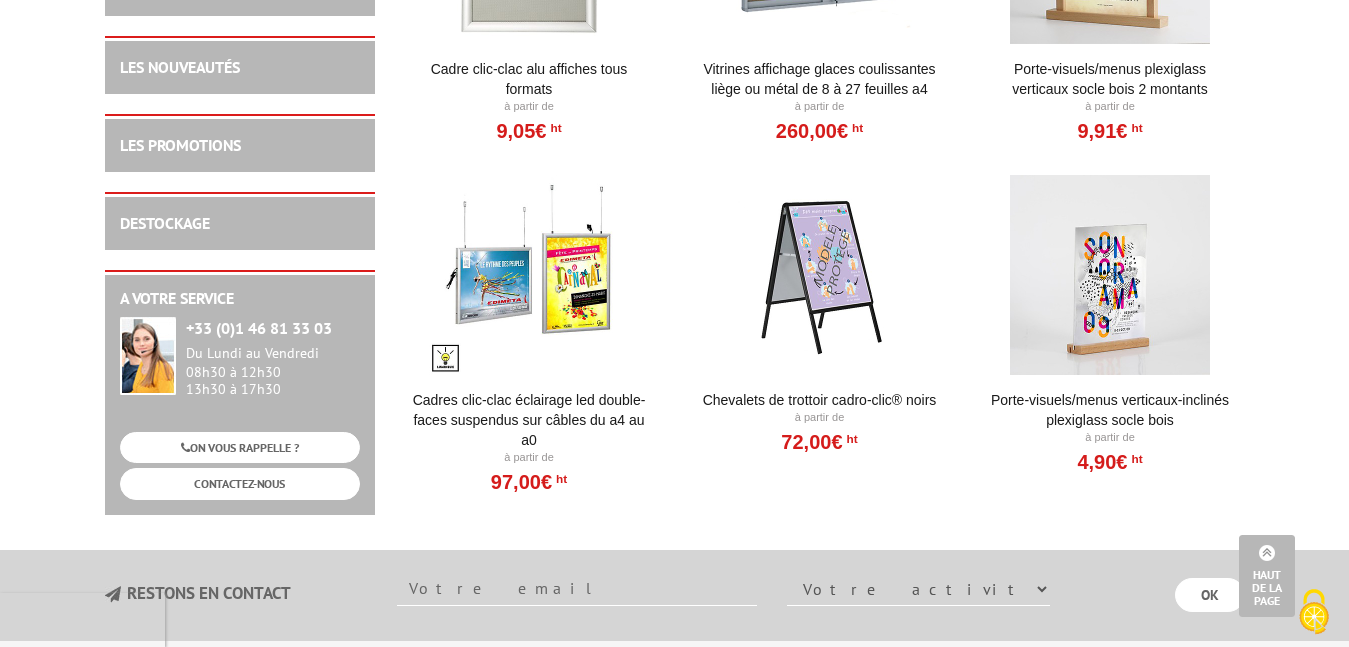 scroll, scrollTop: 1700, scrollLeft: 0, axis: vertical 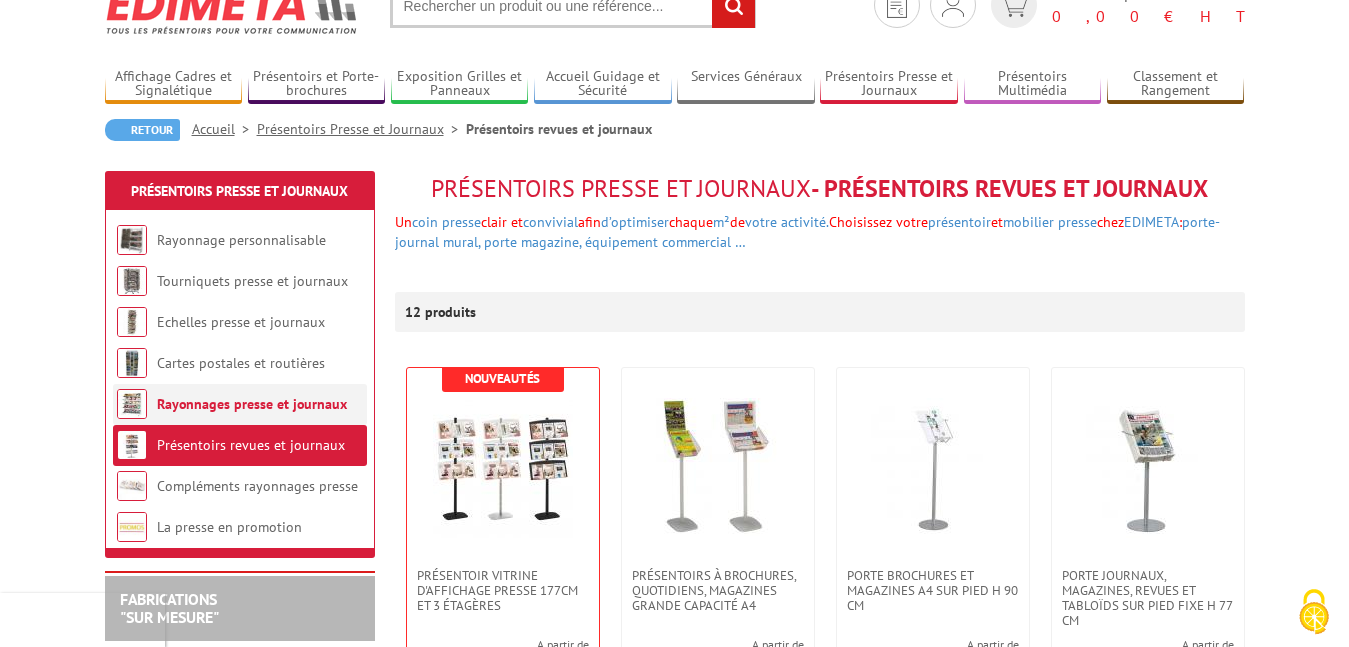 click on "Rayonnages presse et journaux" at bounding box center [252, 404] 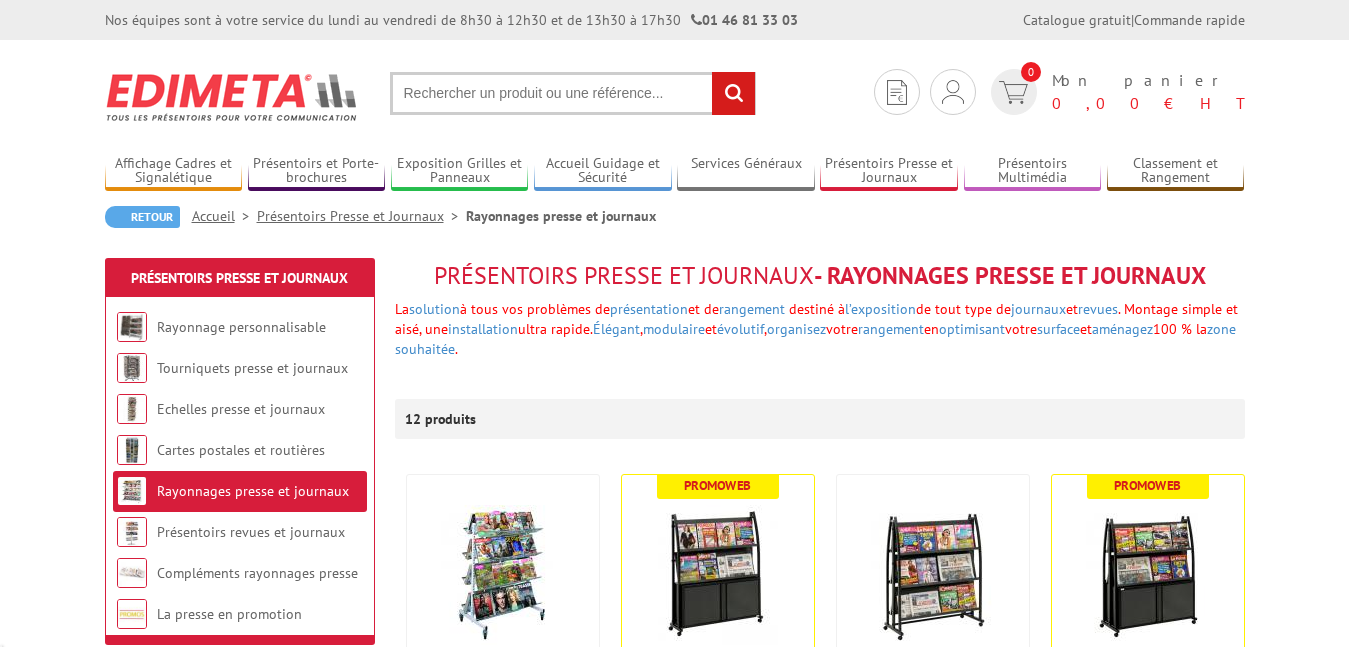 scroll, scrollTop: 0, scrollLeft: 0, axis: both 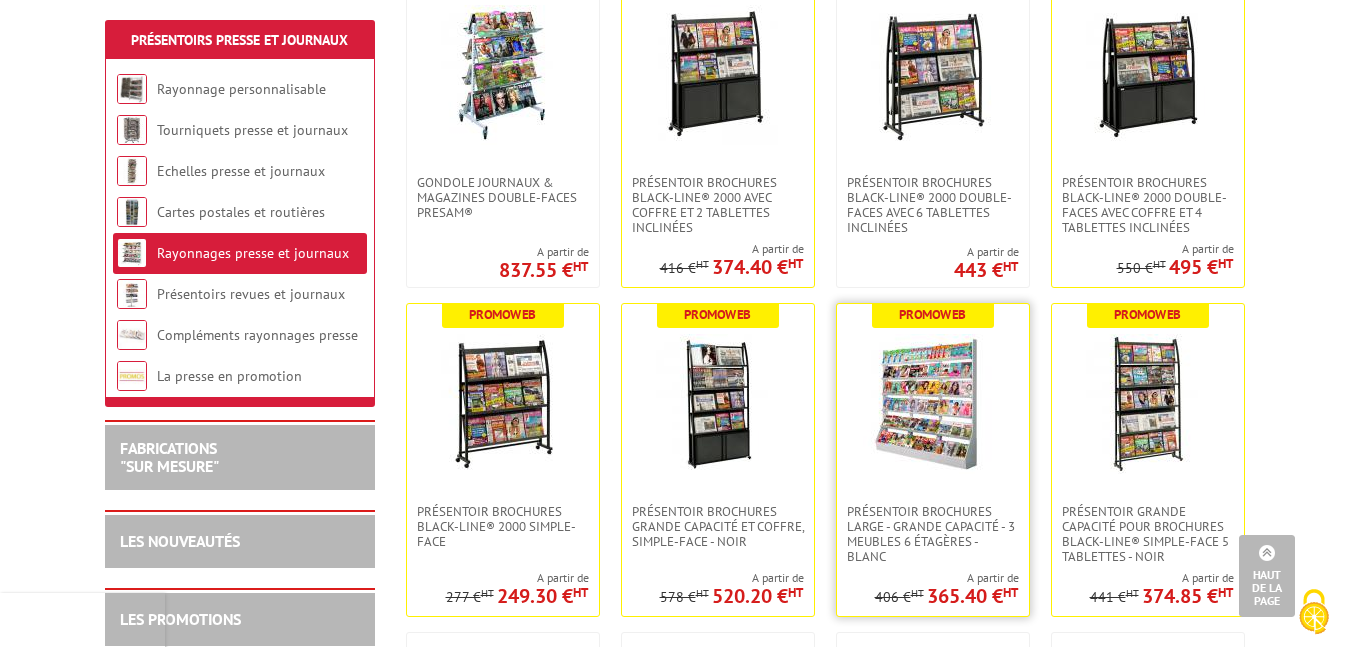 click at bounding box center (933, 404) 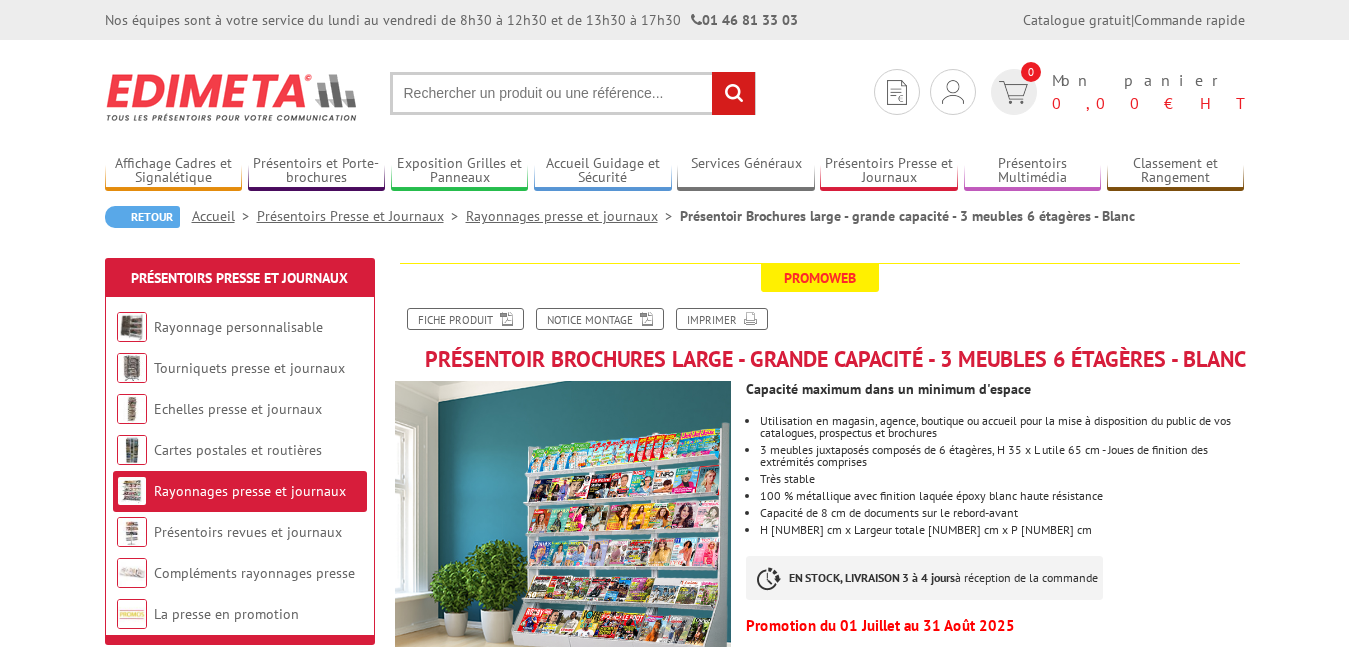 scroll, scrollTop: 0, scrollLeft: 0, axis: both 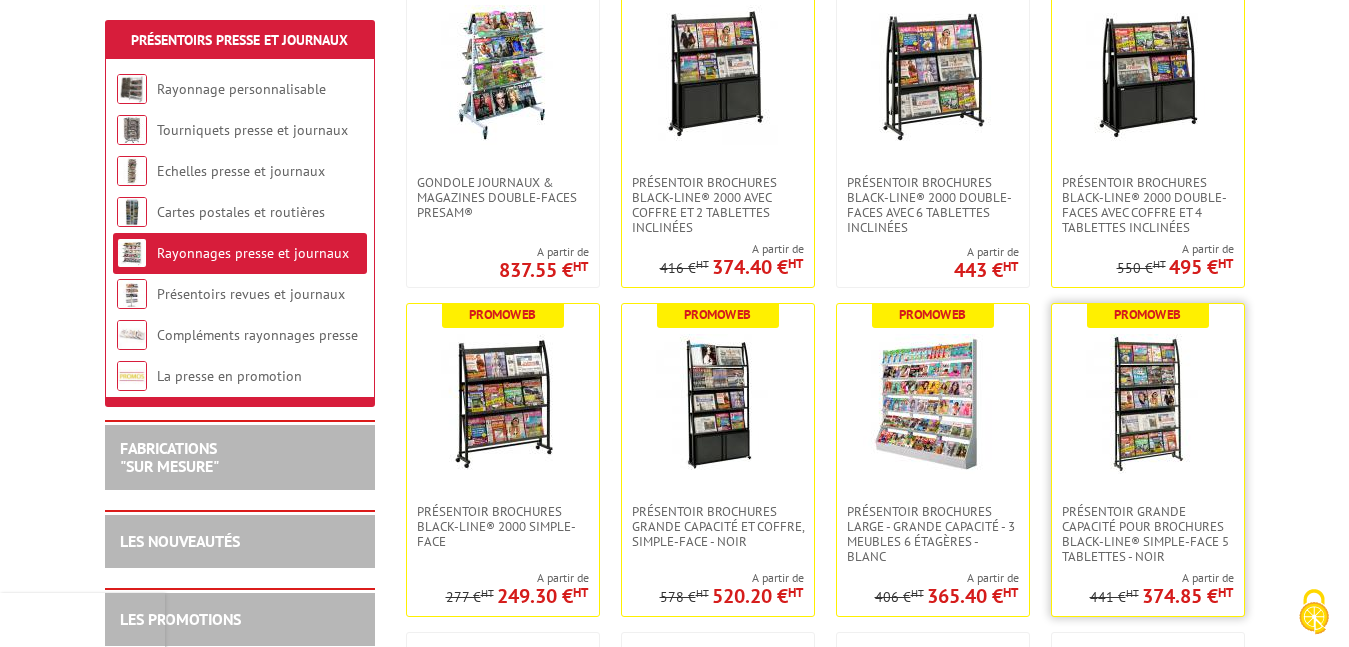 click at bounding box center (1148, 404) 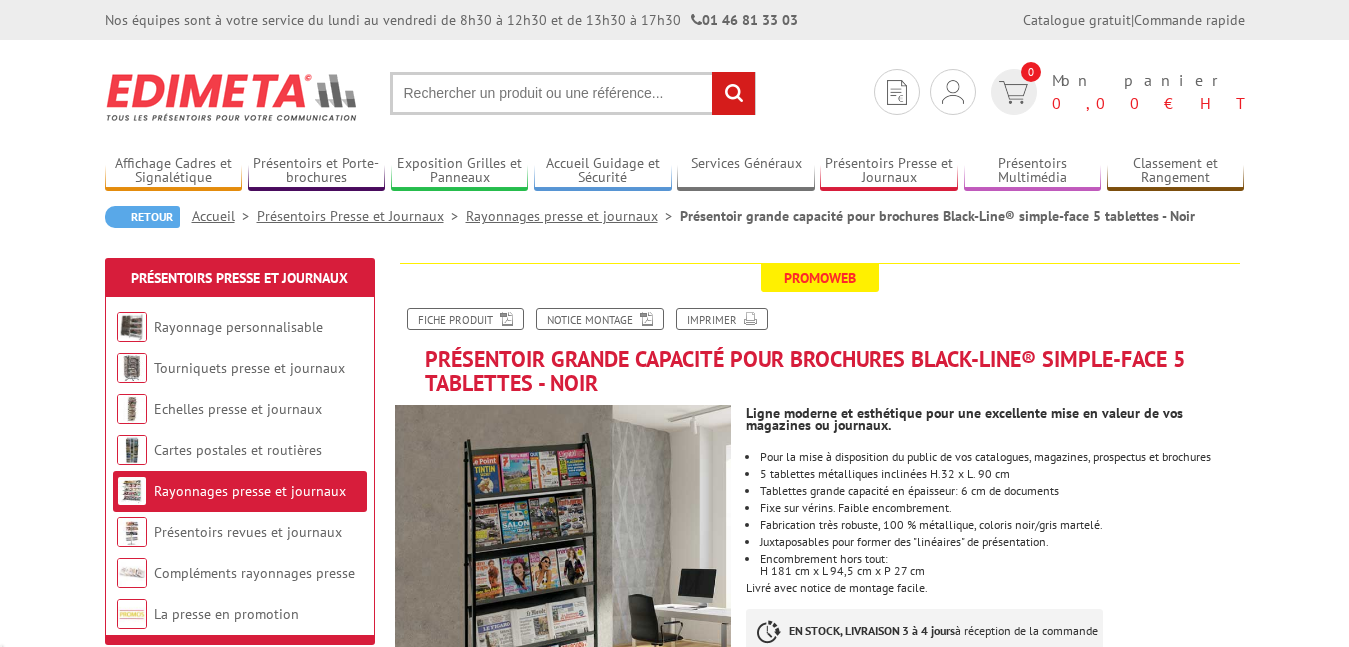 scroll, scrollTop: 0, scrollLeft: 0, axis: both 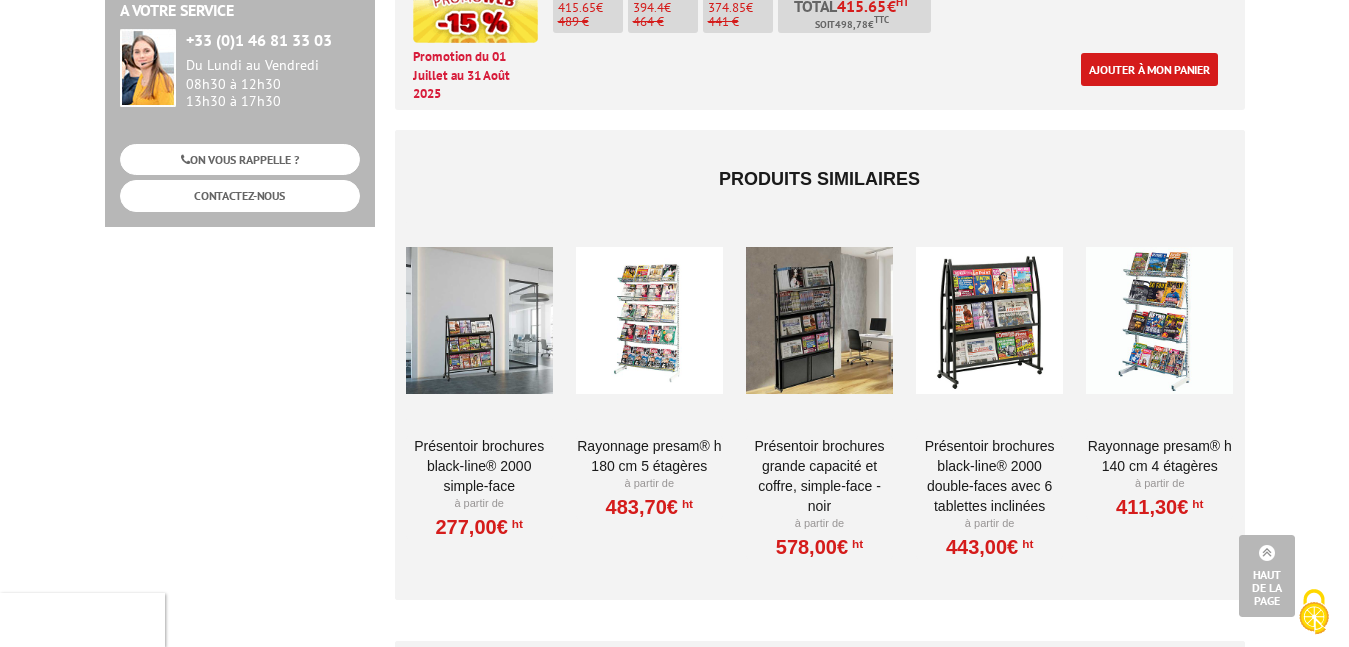 click at bounding box center [649, 321] 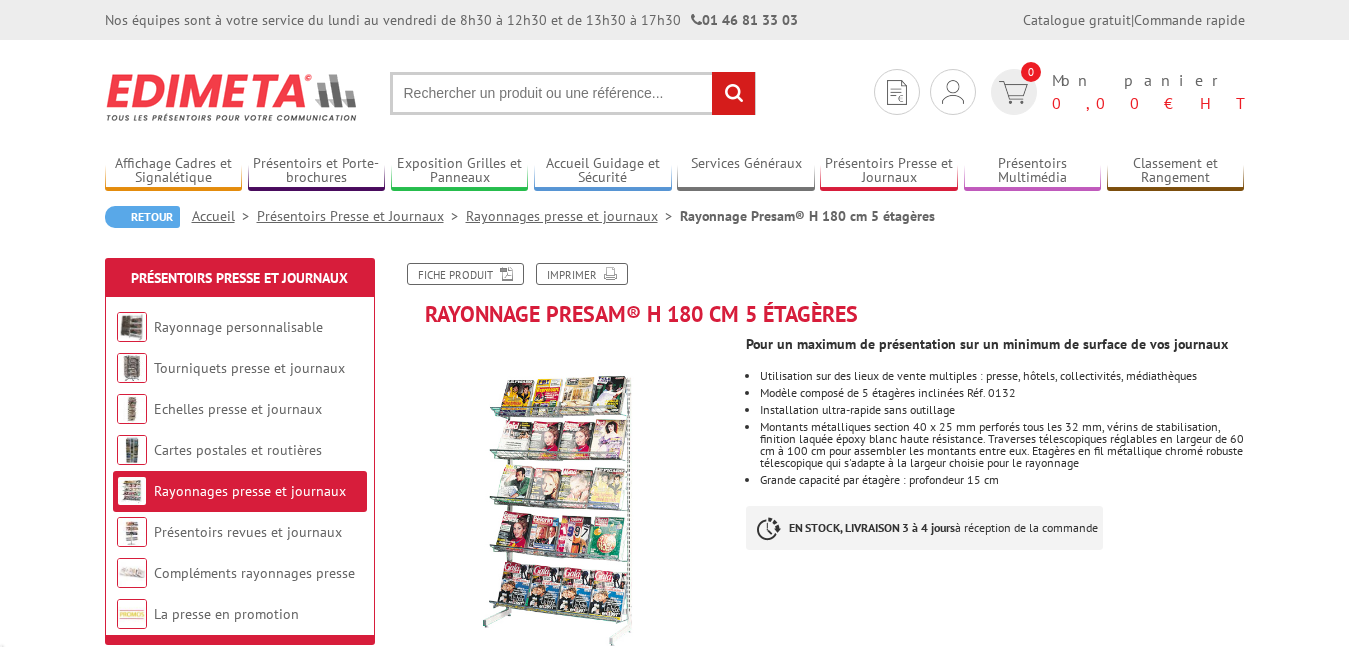 scroll, scrollTop: 0, scrollLeft: 0, axis: both 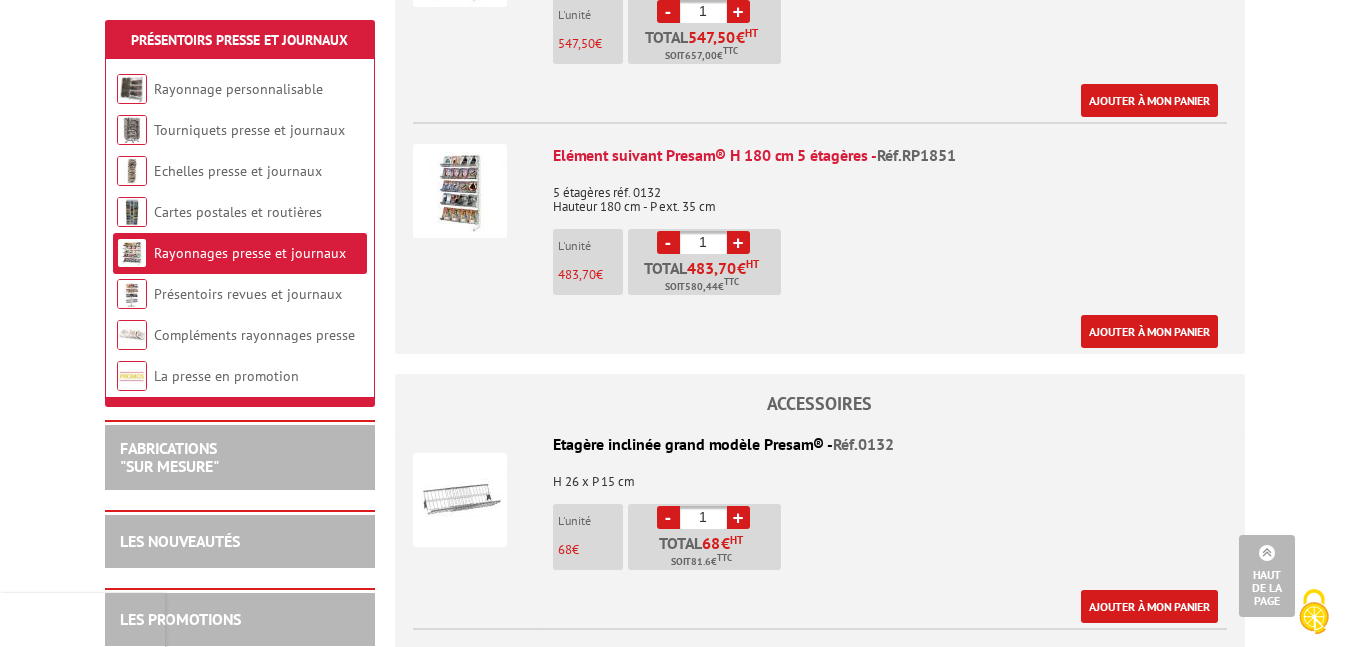 click at bounding box center [460, 191] 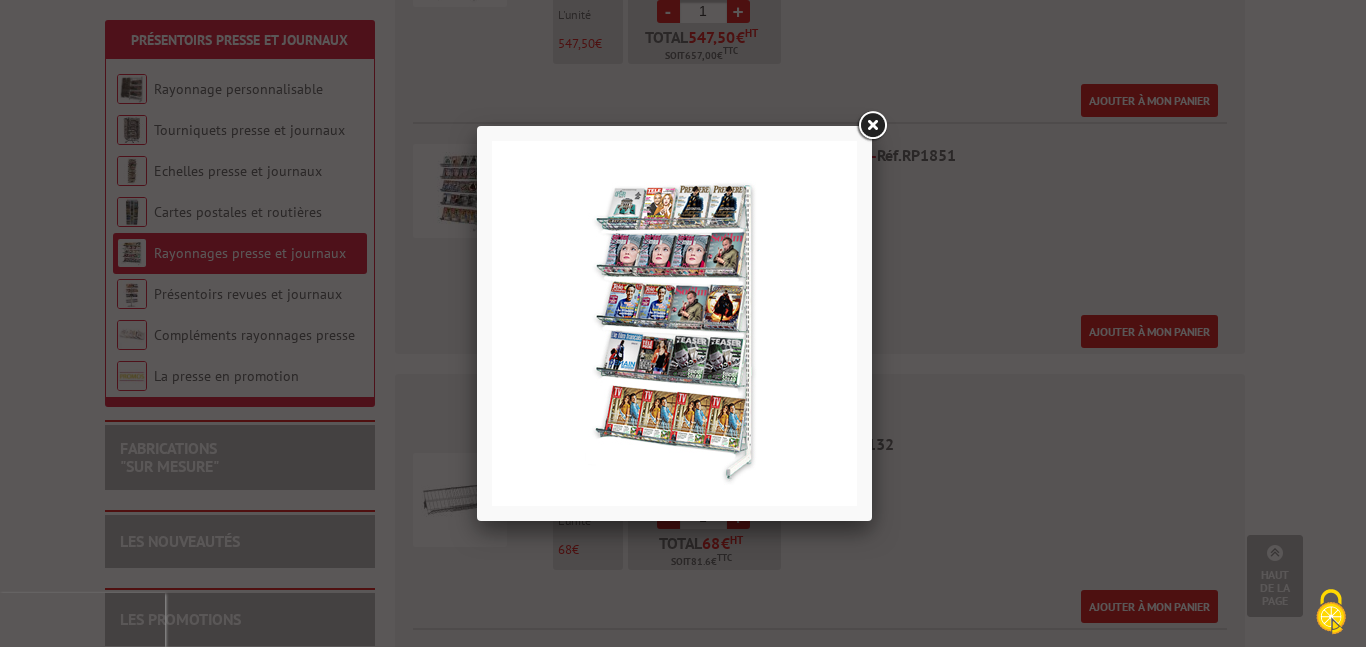 click at bounding box center [872, 126] 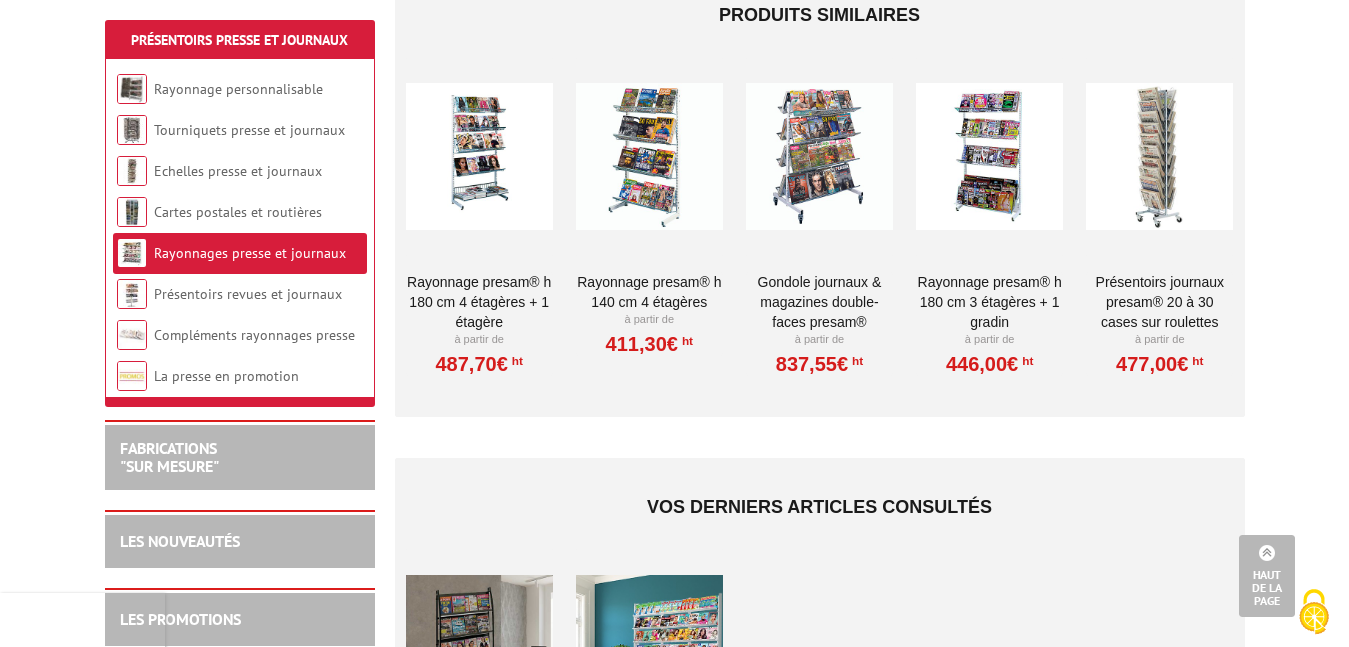 scroll, scrollTop: 1400, scrollLeft: 0, axis: vertical 